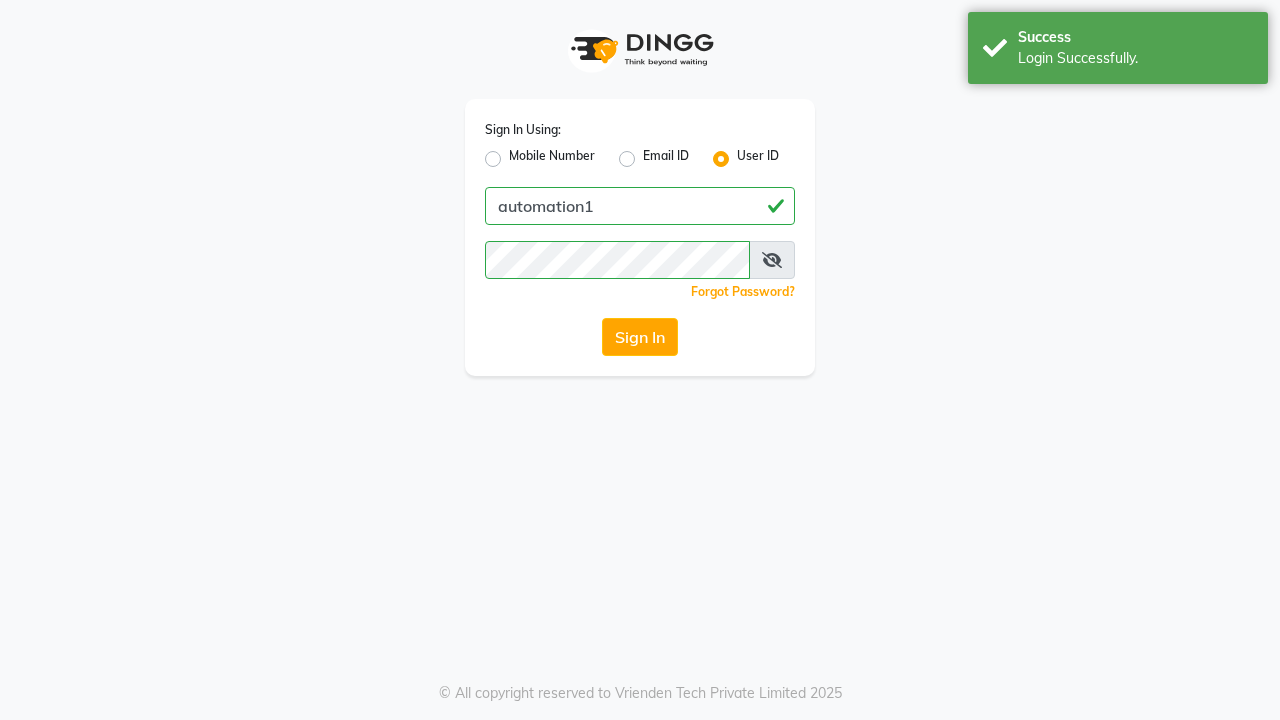 scroll, scrollTop: 0, scrollLeft: 0, axis: both 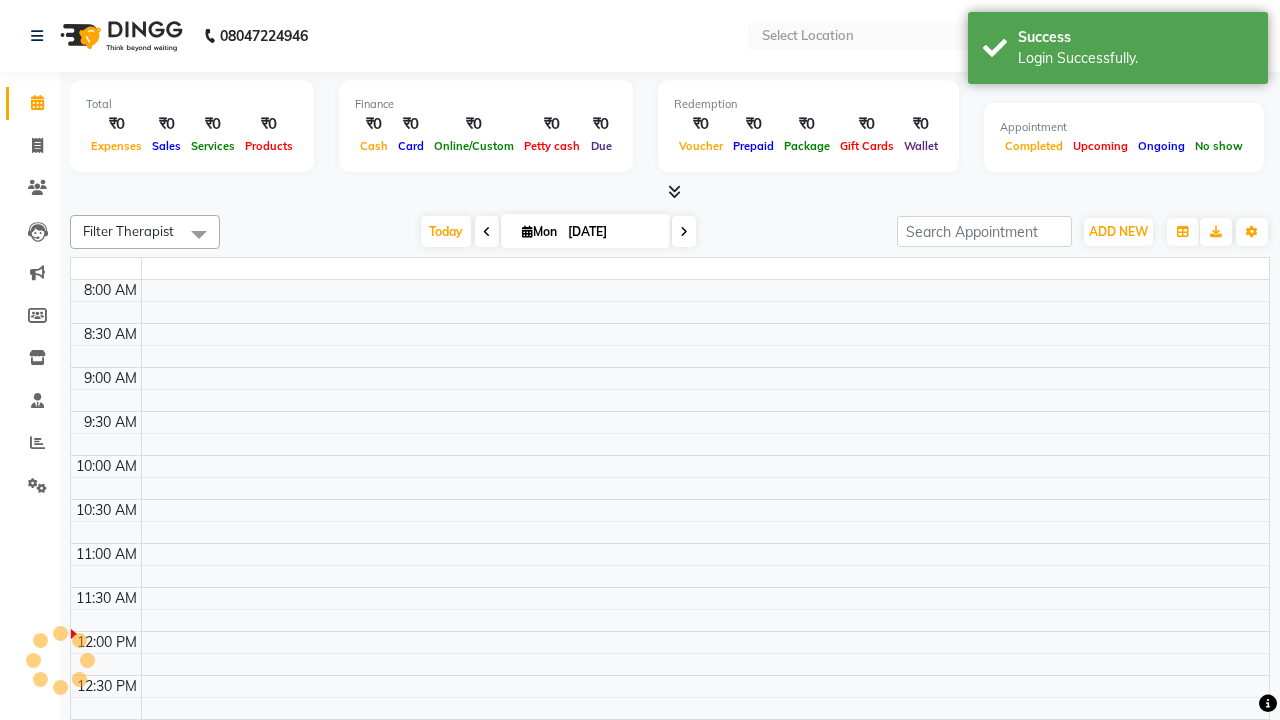 select on "en" 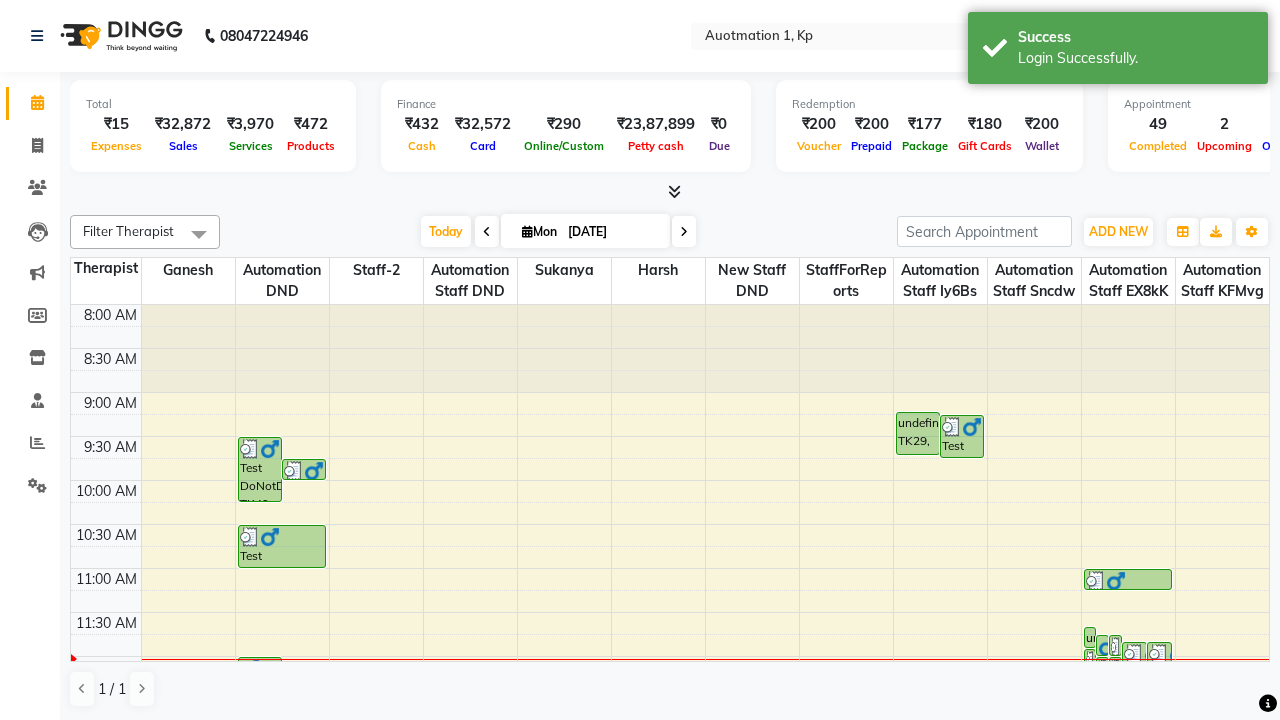 scroll, scrollTop: 0, scrollLeft: 0, axis: both 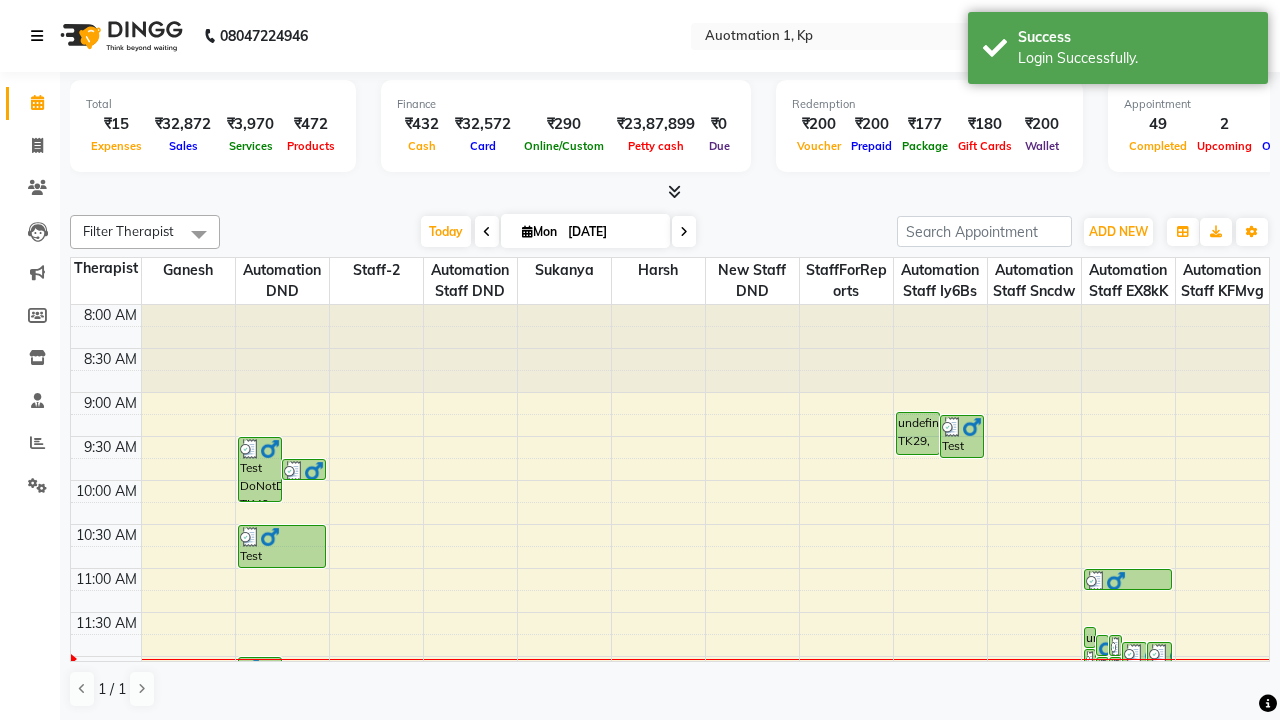 click at bounding box center (37, 36) 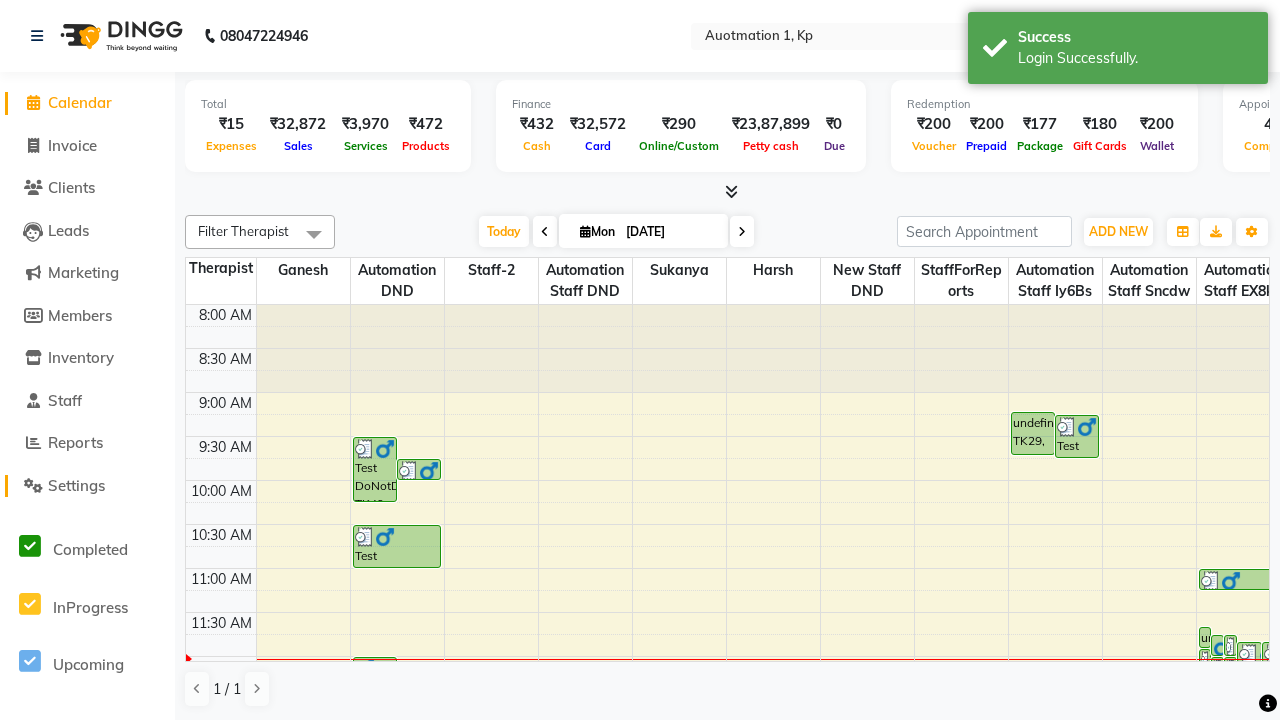 click on "Settings" 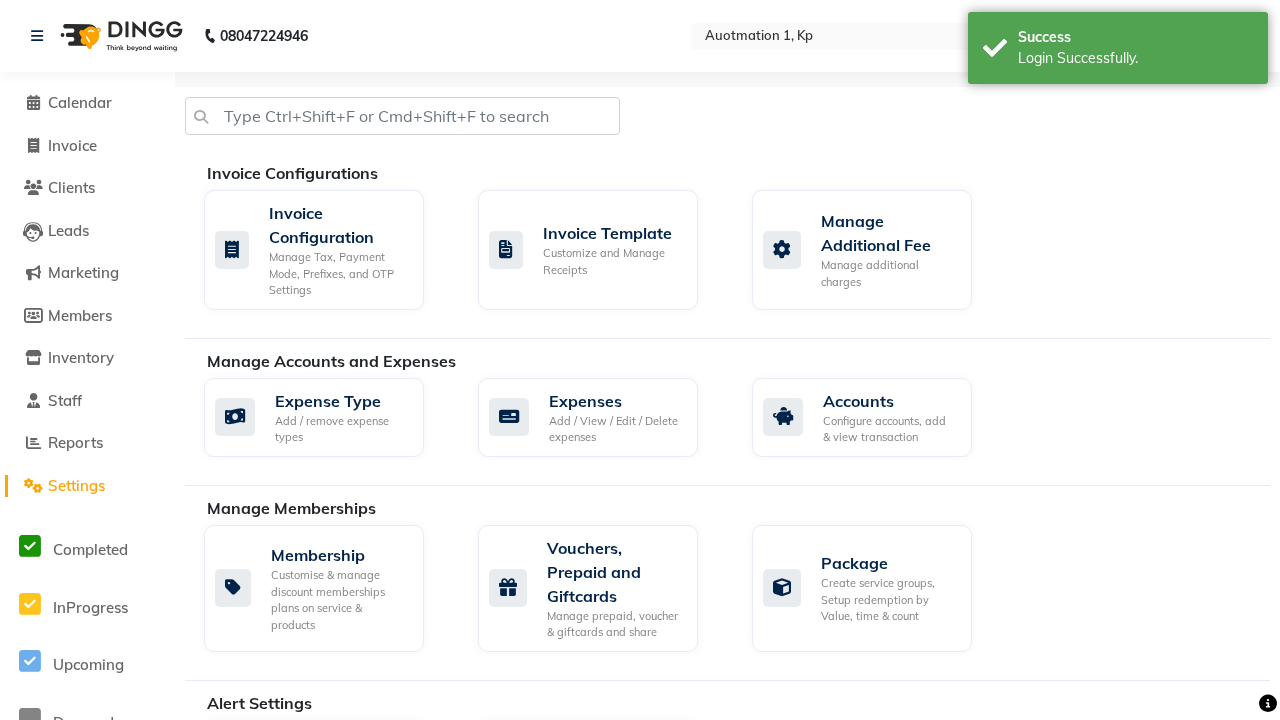 click on "Manage Services" 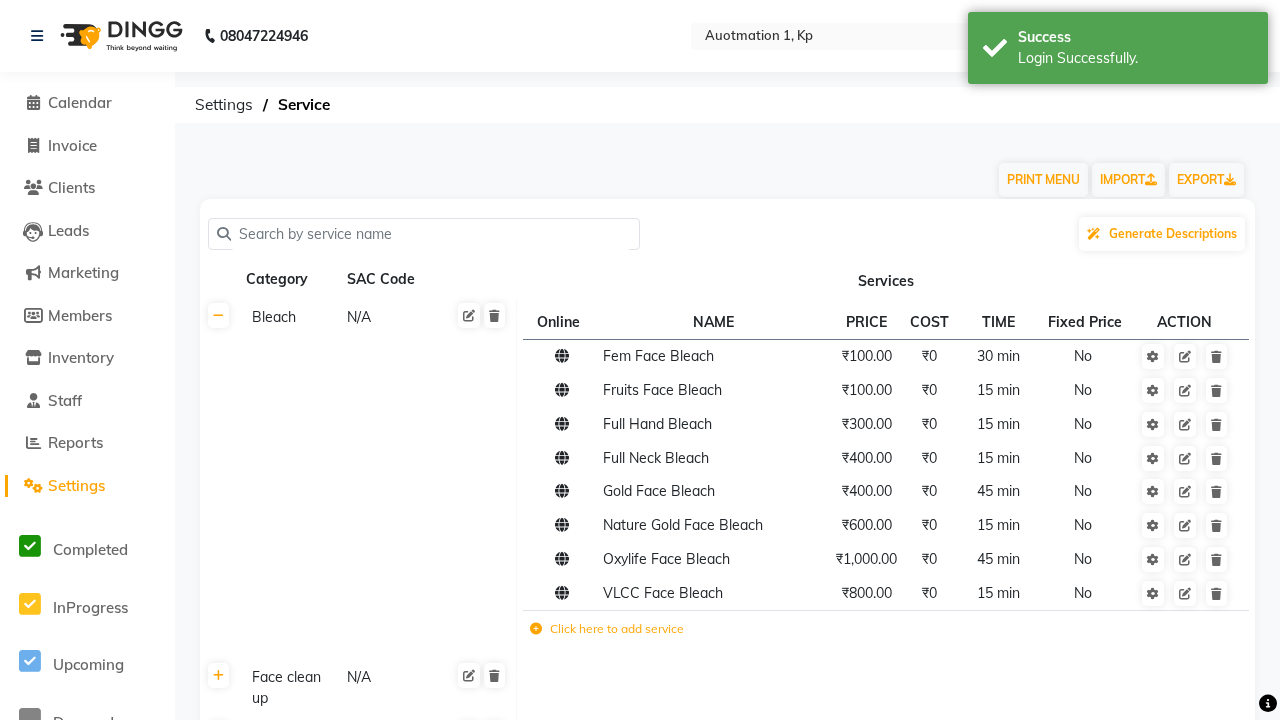 click on "Click here to add category." 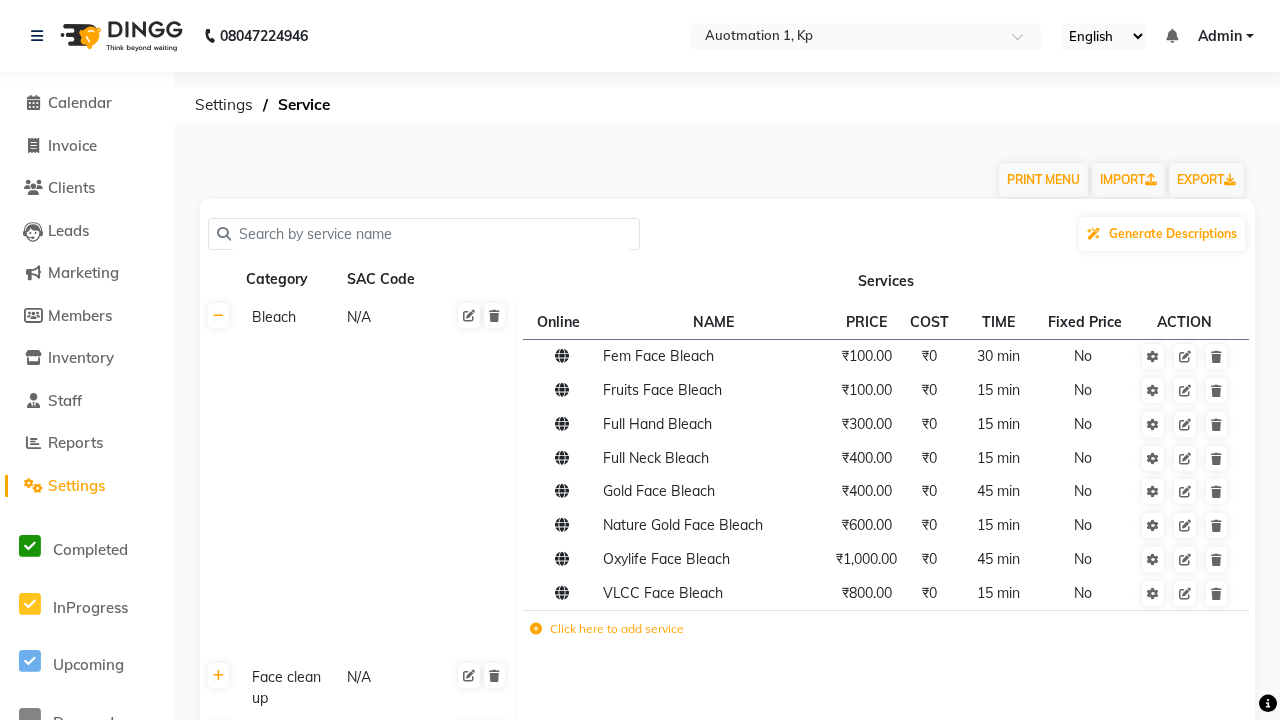 scroll, scrollTop: 2068, scrollLeft: 0, axis: vertical 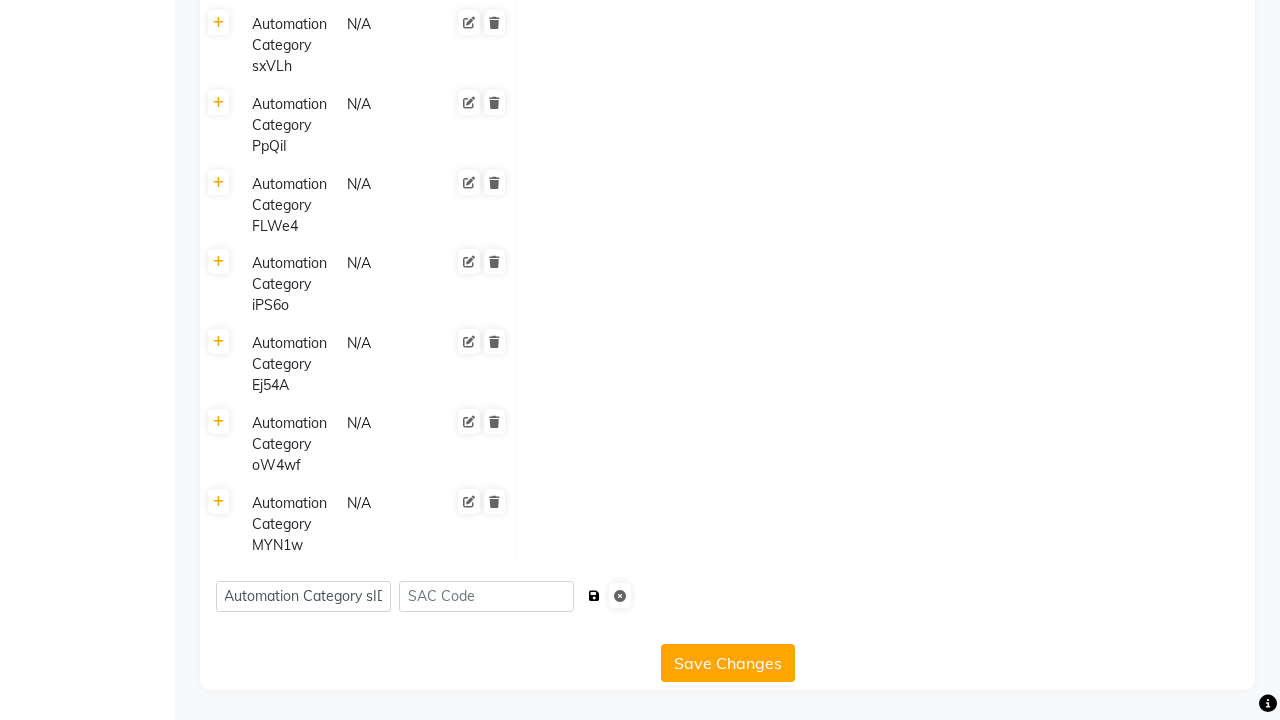 click at bounding box center (594, 596) 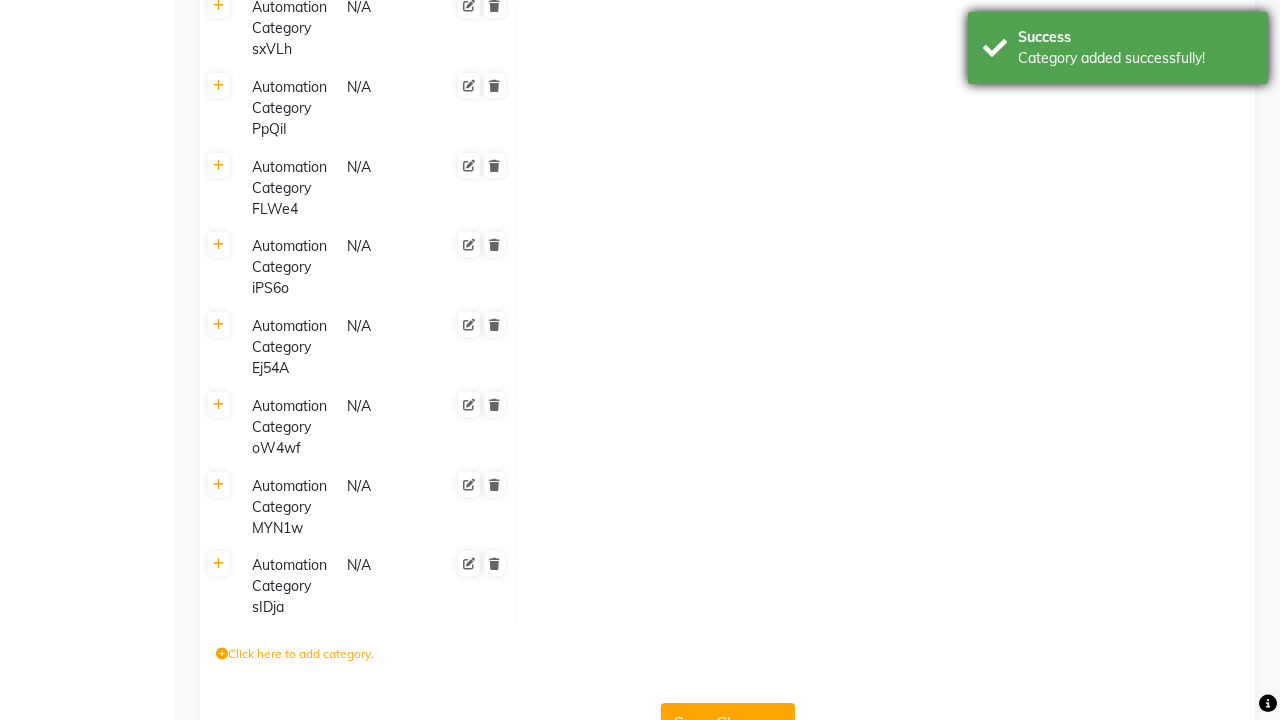 click on "Category added successfully!" at bounding box center [1135, 58] 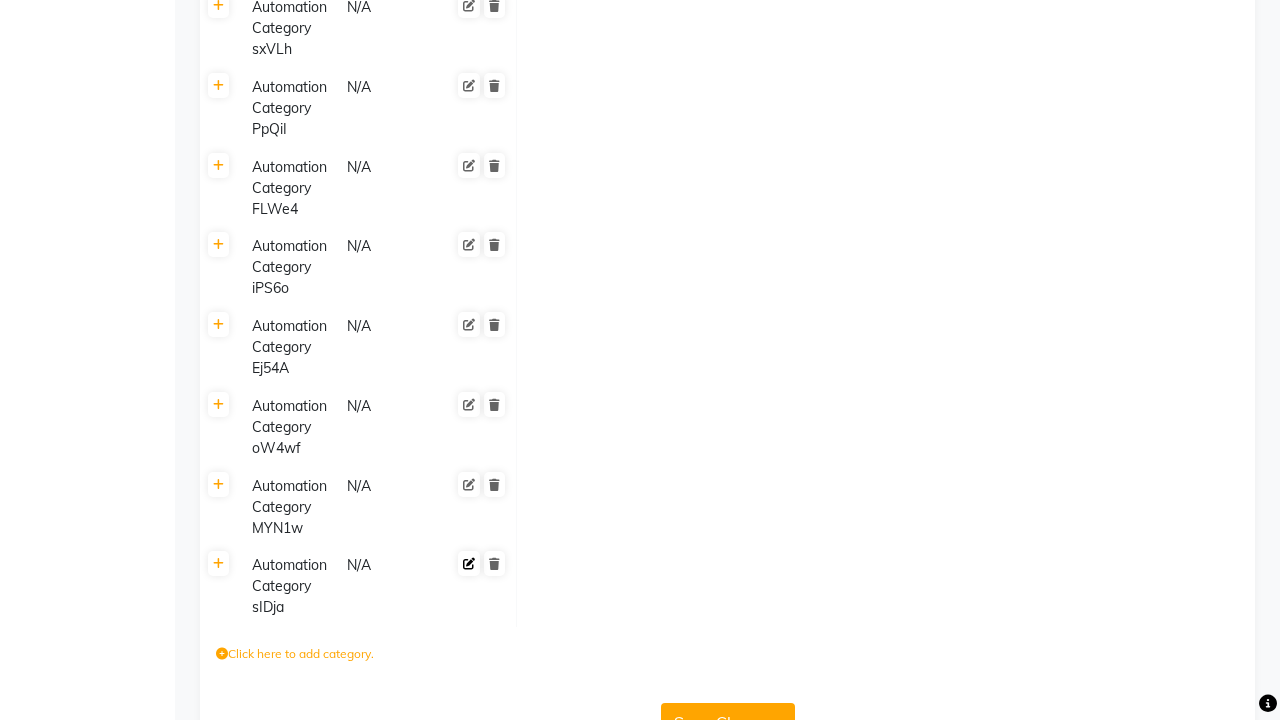 click 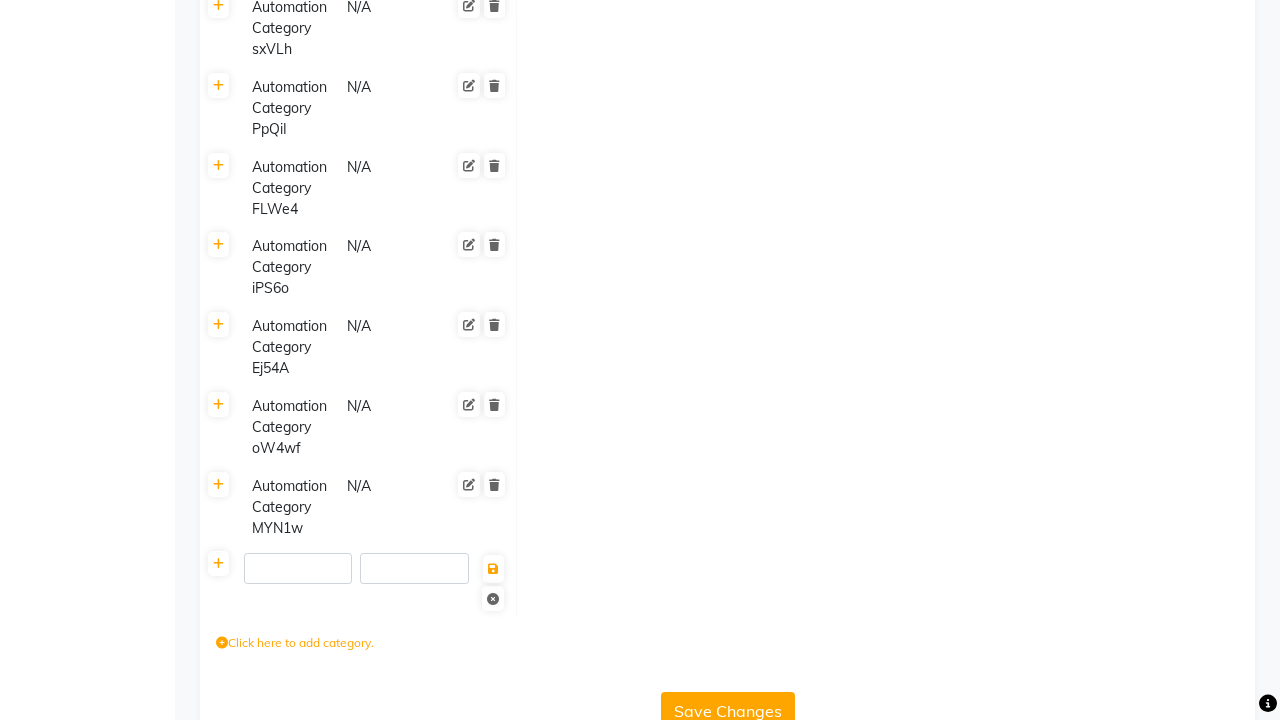 type on "Automation Category C9HkV" 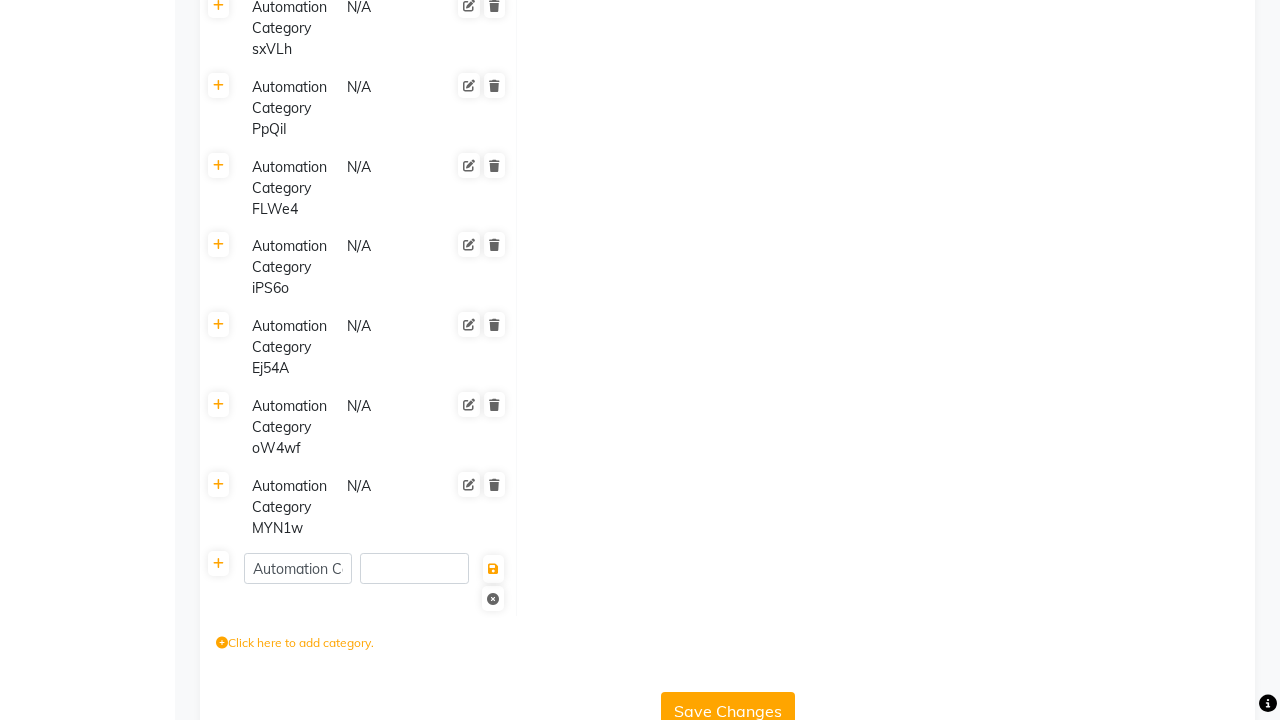 scroll, scrollTop: 0, scrollLeft: 96, axis: horizontal 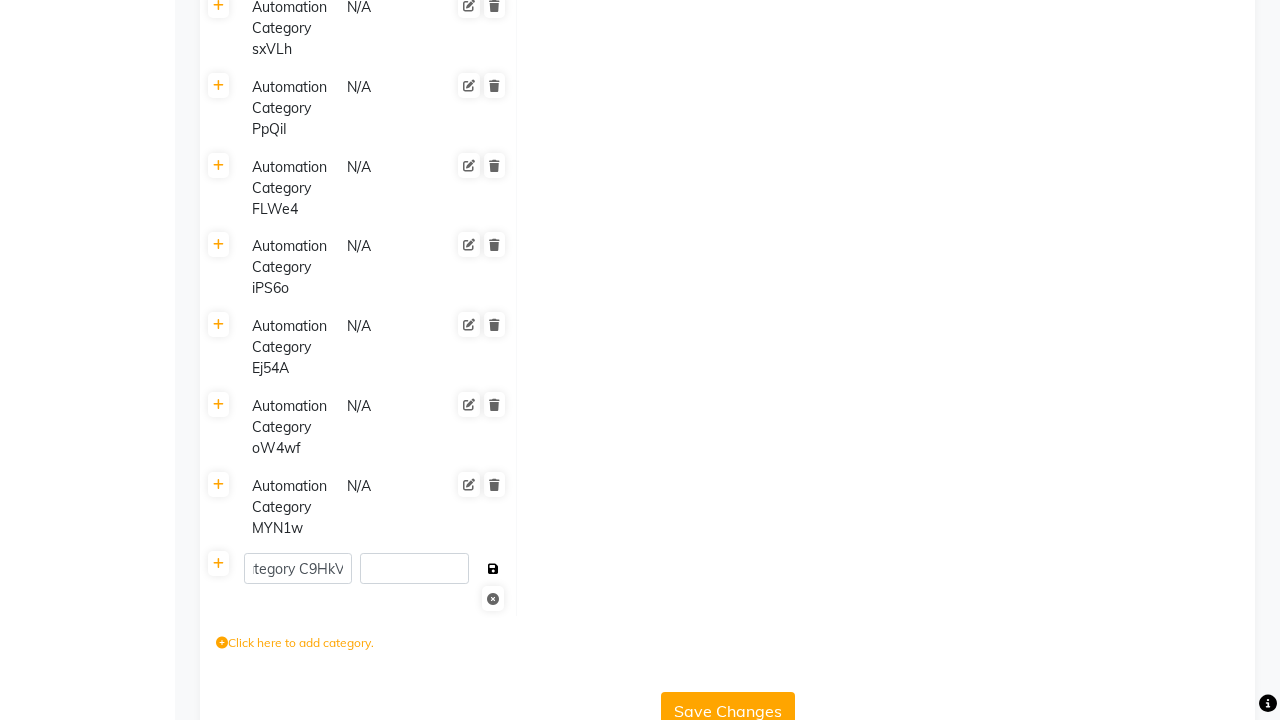 click 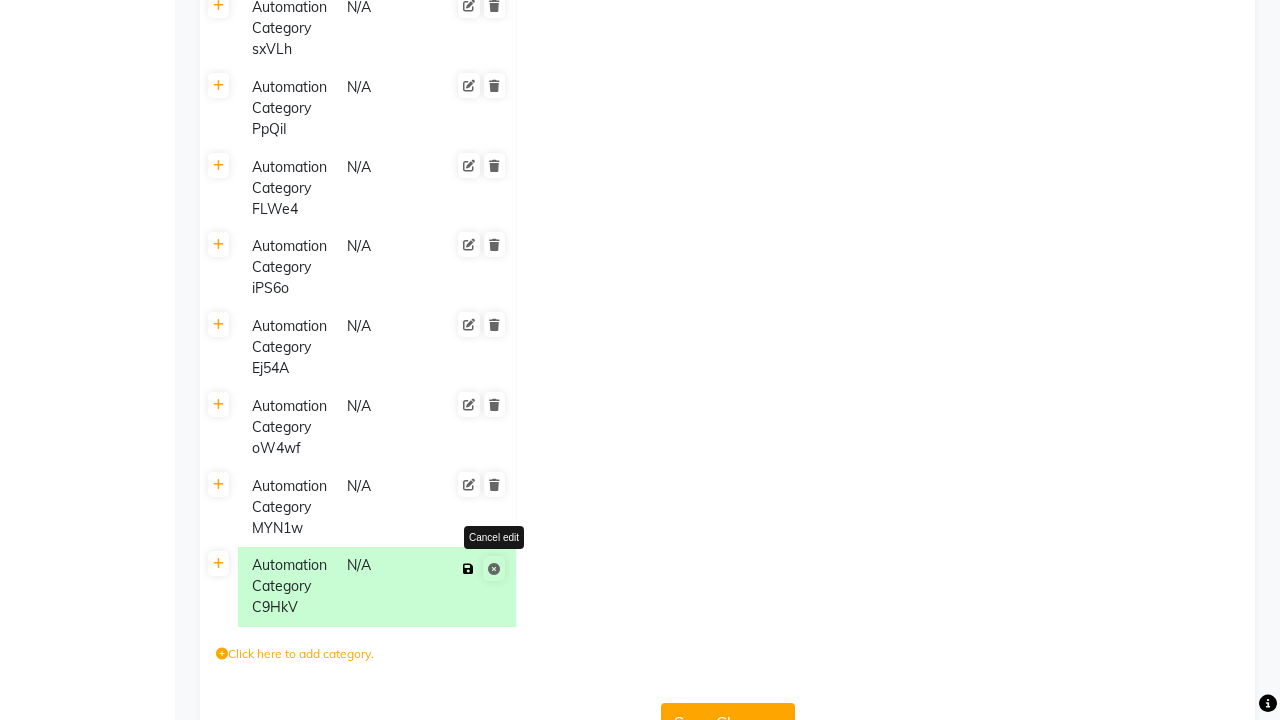 click 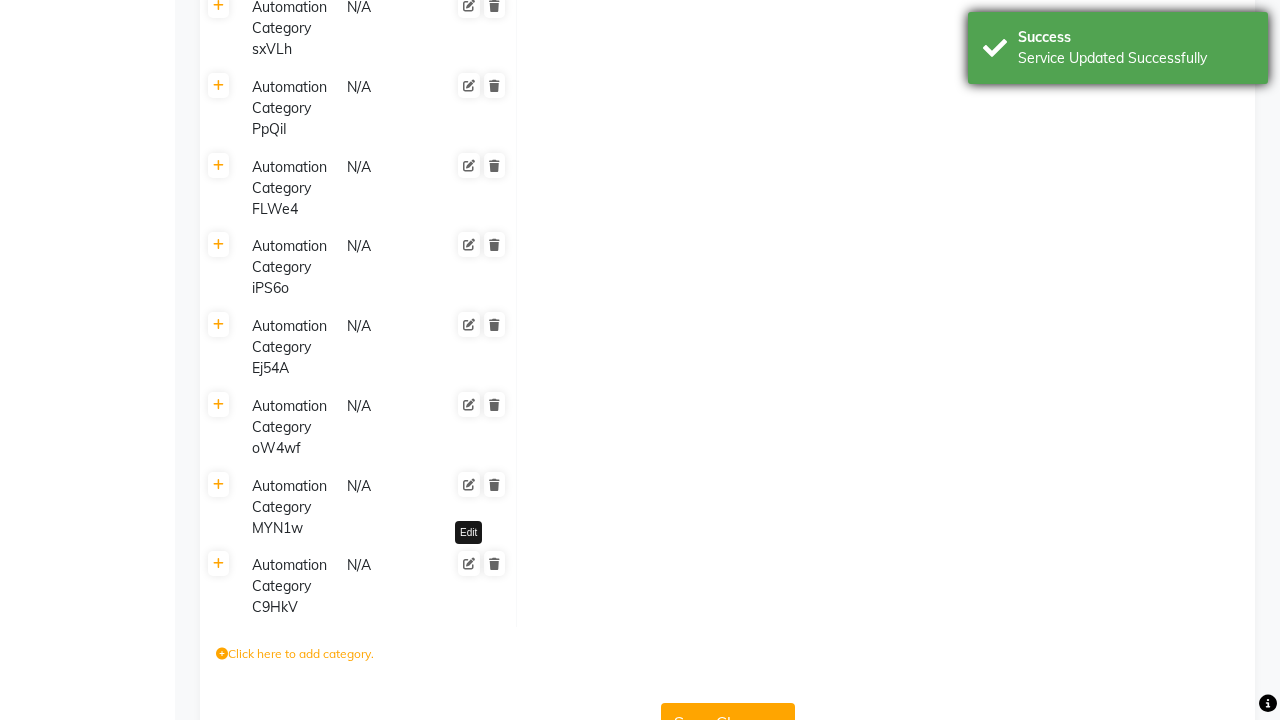 click on "Service Updated Successfully" at bounding box center (1135, 58) 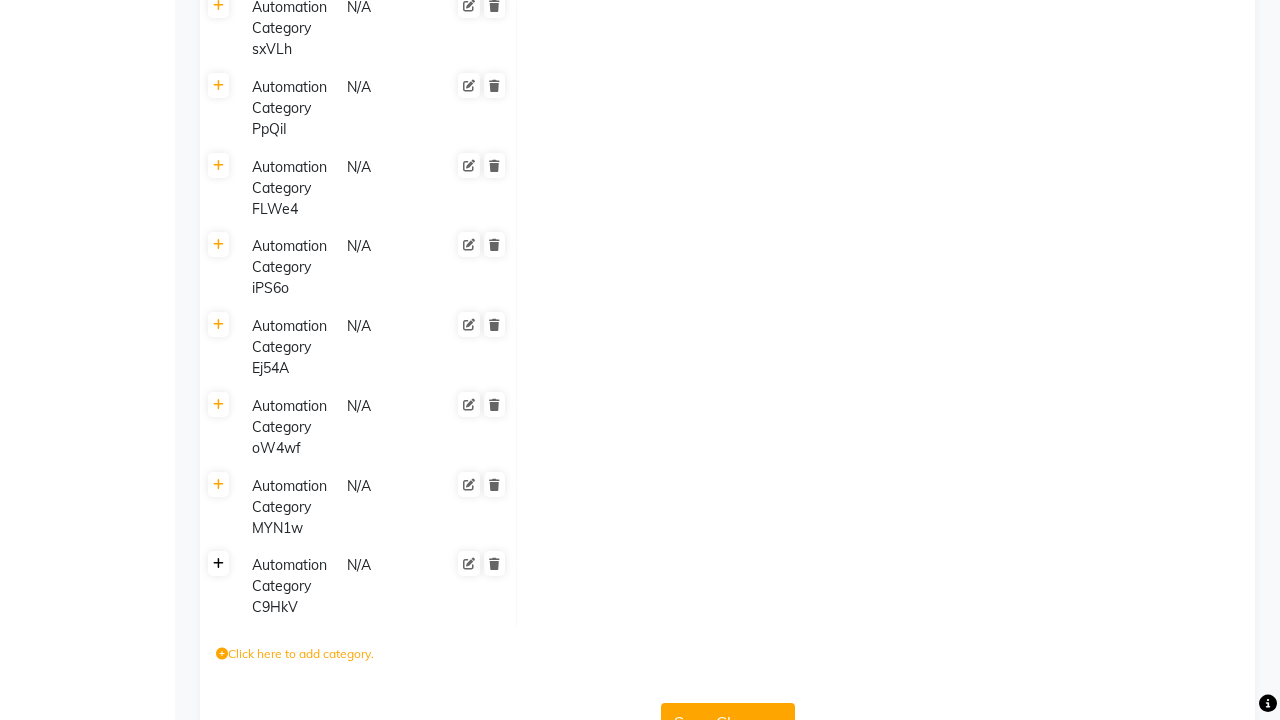 click 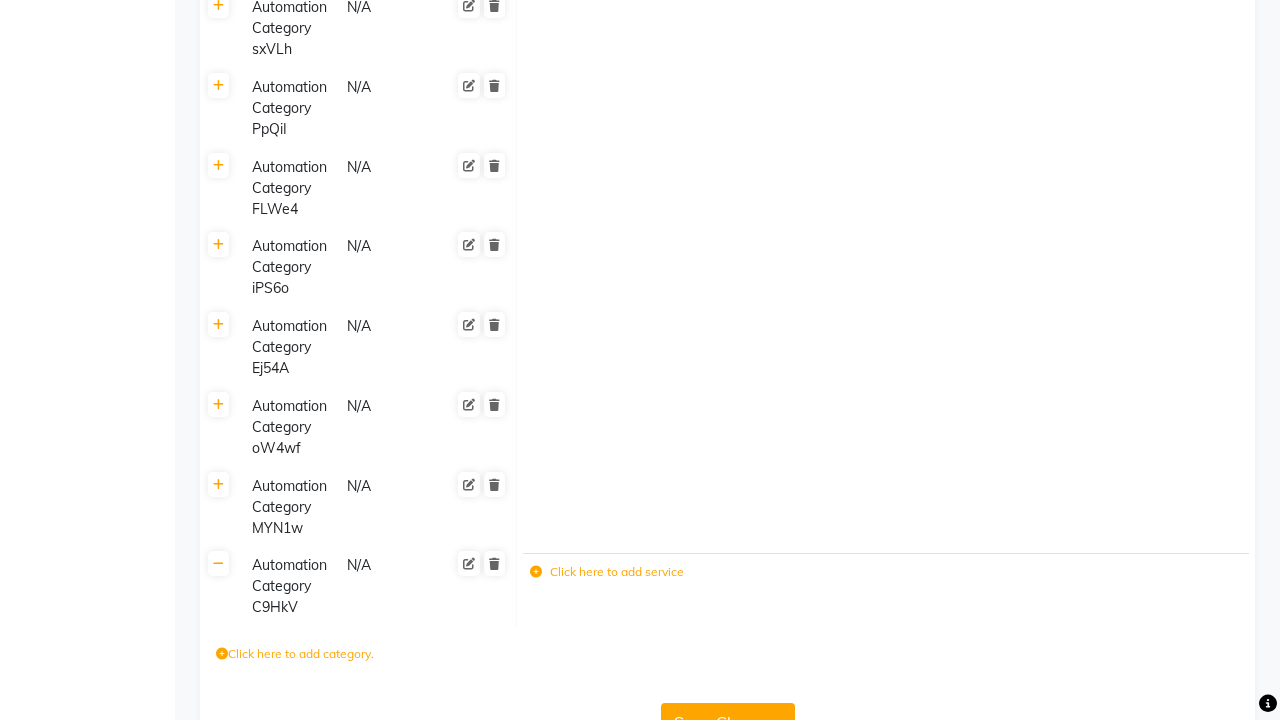 click 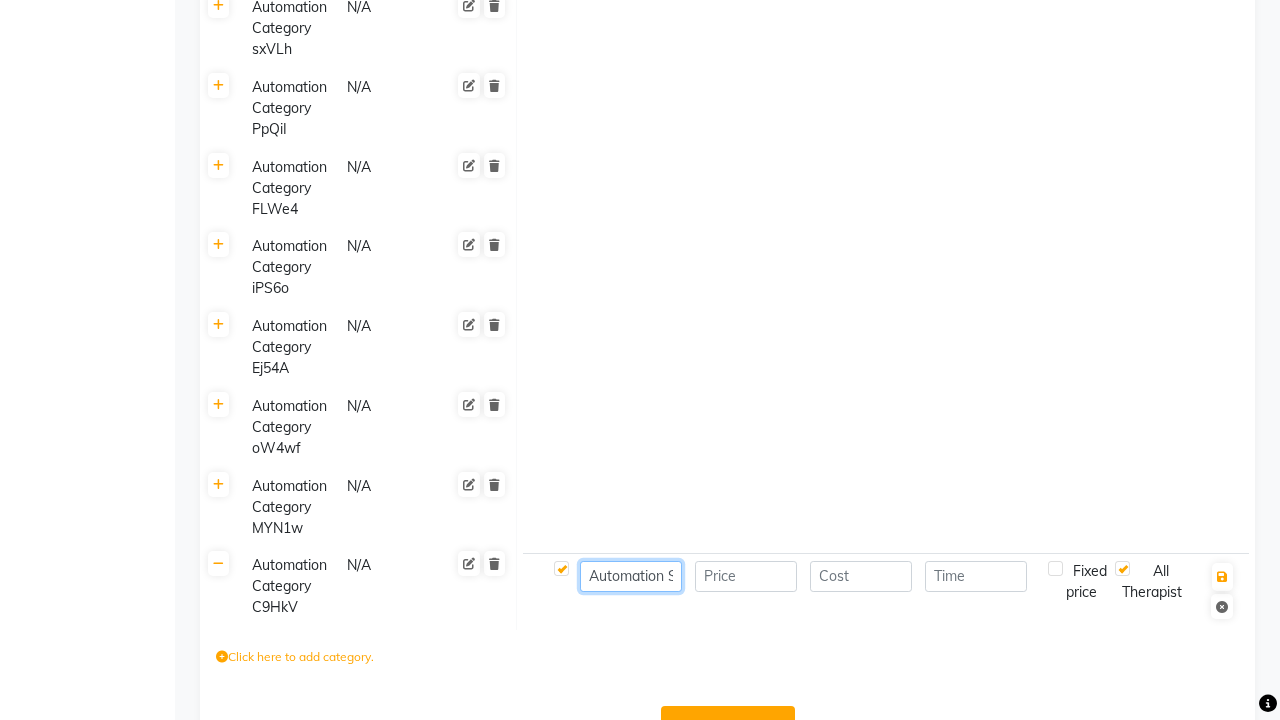 type on "Automation Service- AaPxd" 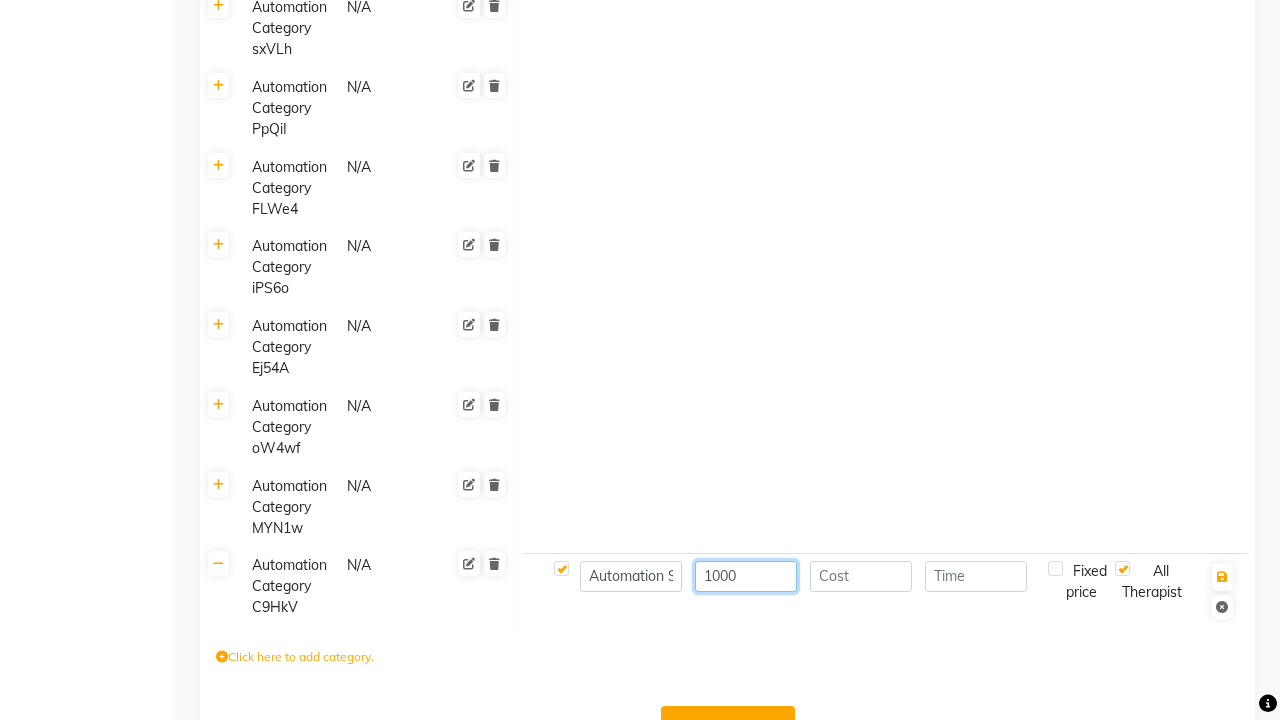 type on "1000" 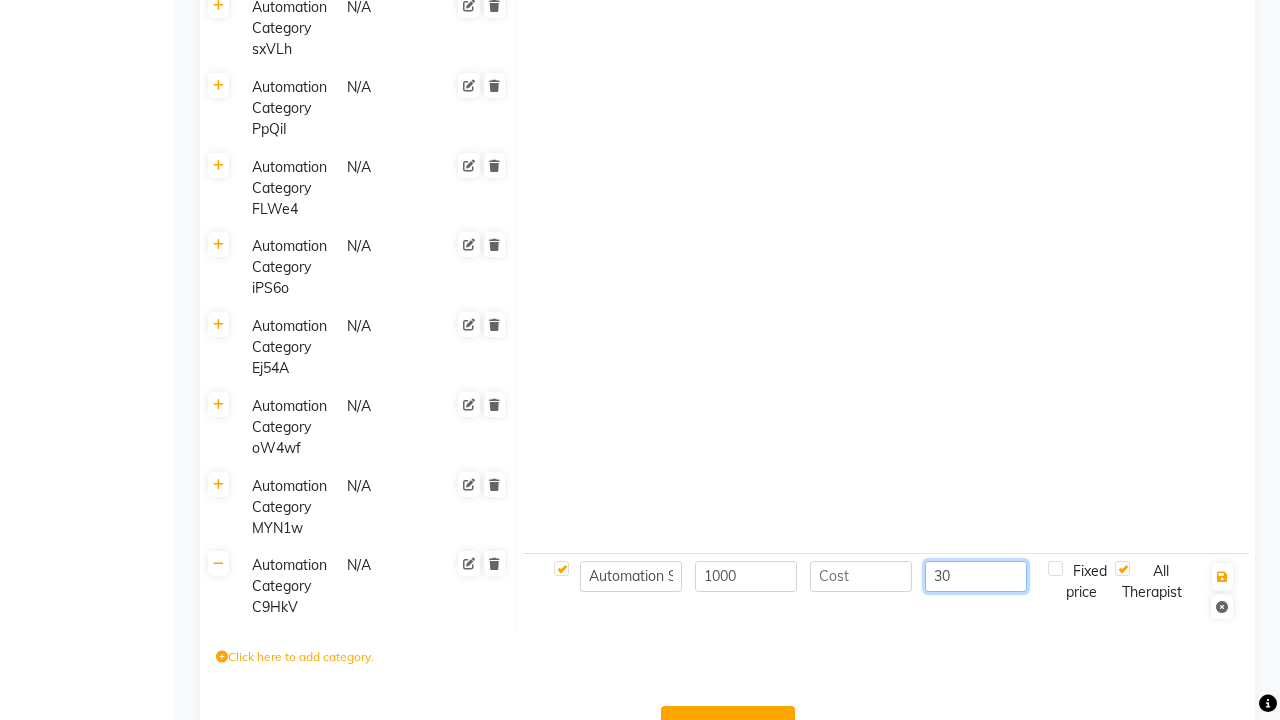 scroll, scrollTop: 0, scrollLeft: 0, axis: both 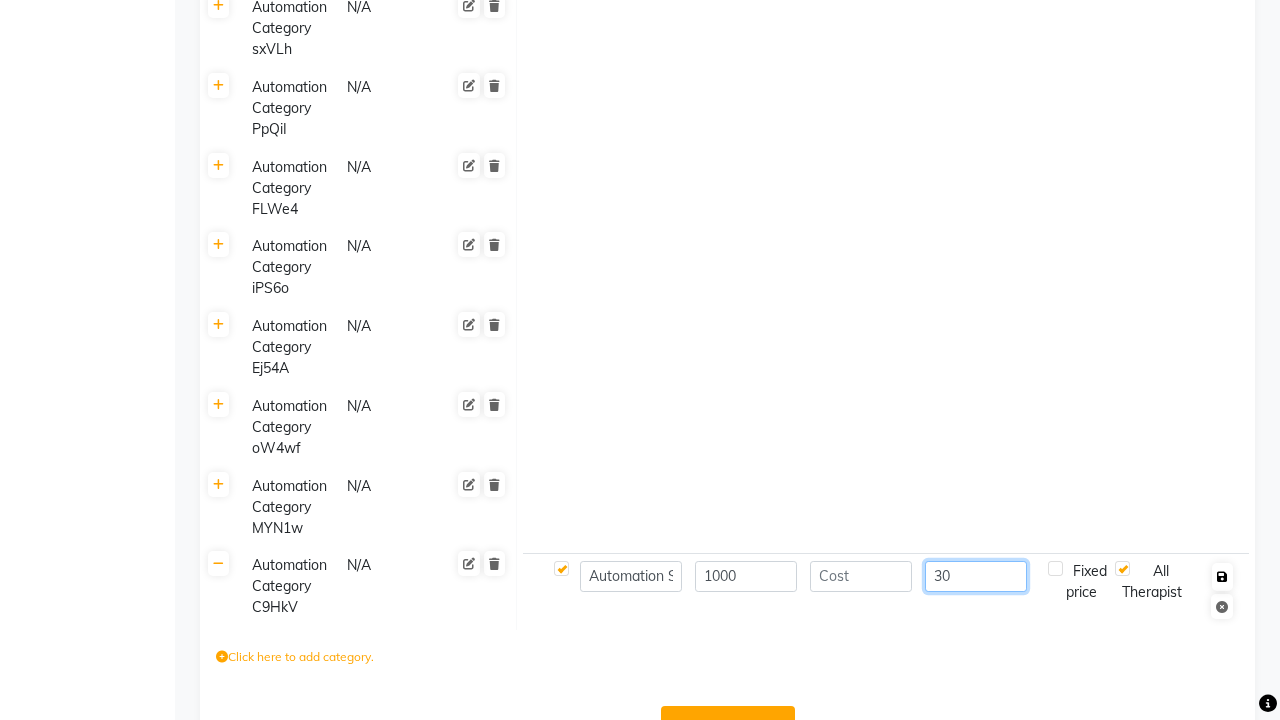 type on "30" 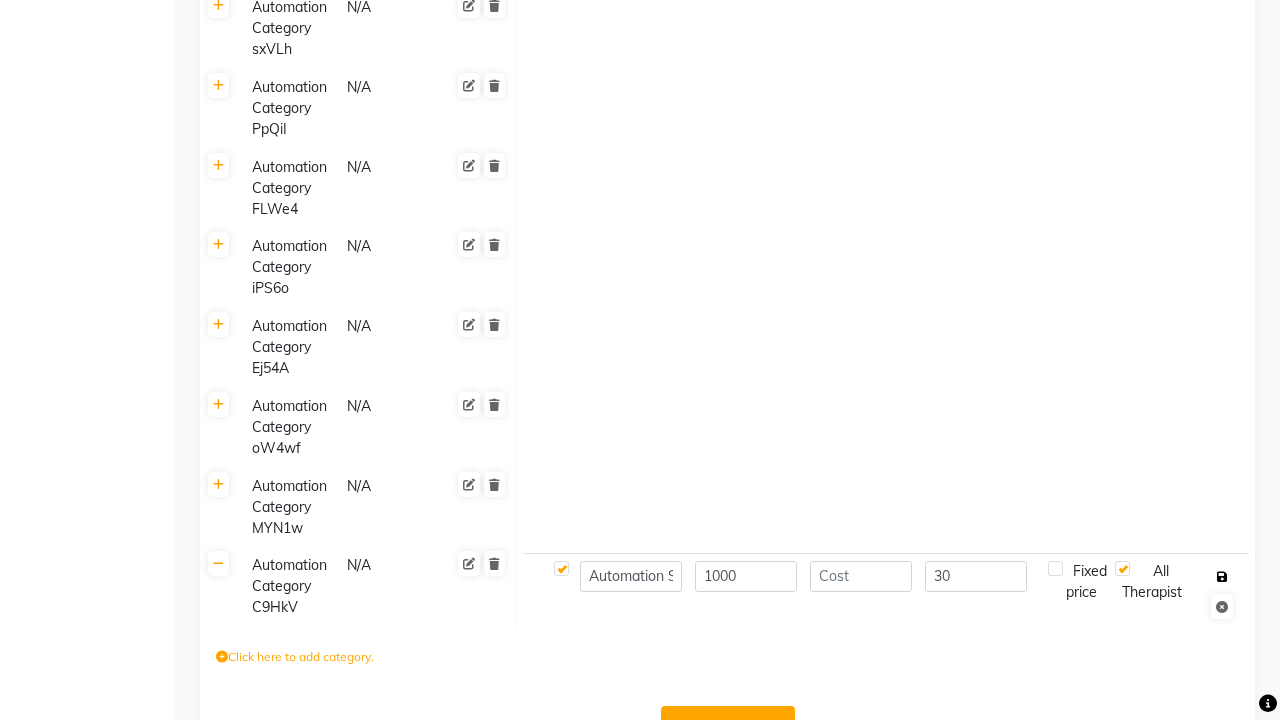 click at bounding box center (1222, 577) 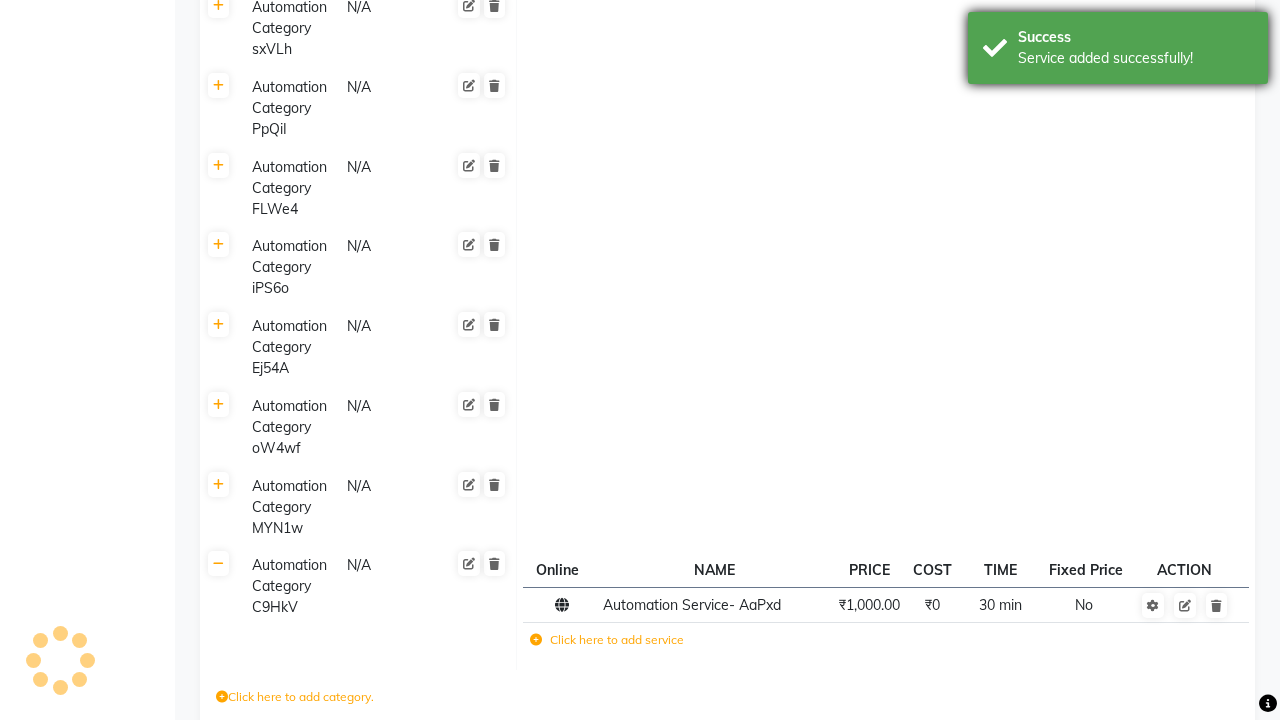click on "Service added successfully!" at bounding box center (1135, 58) 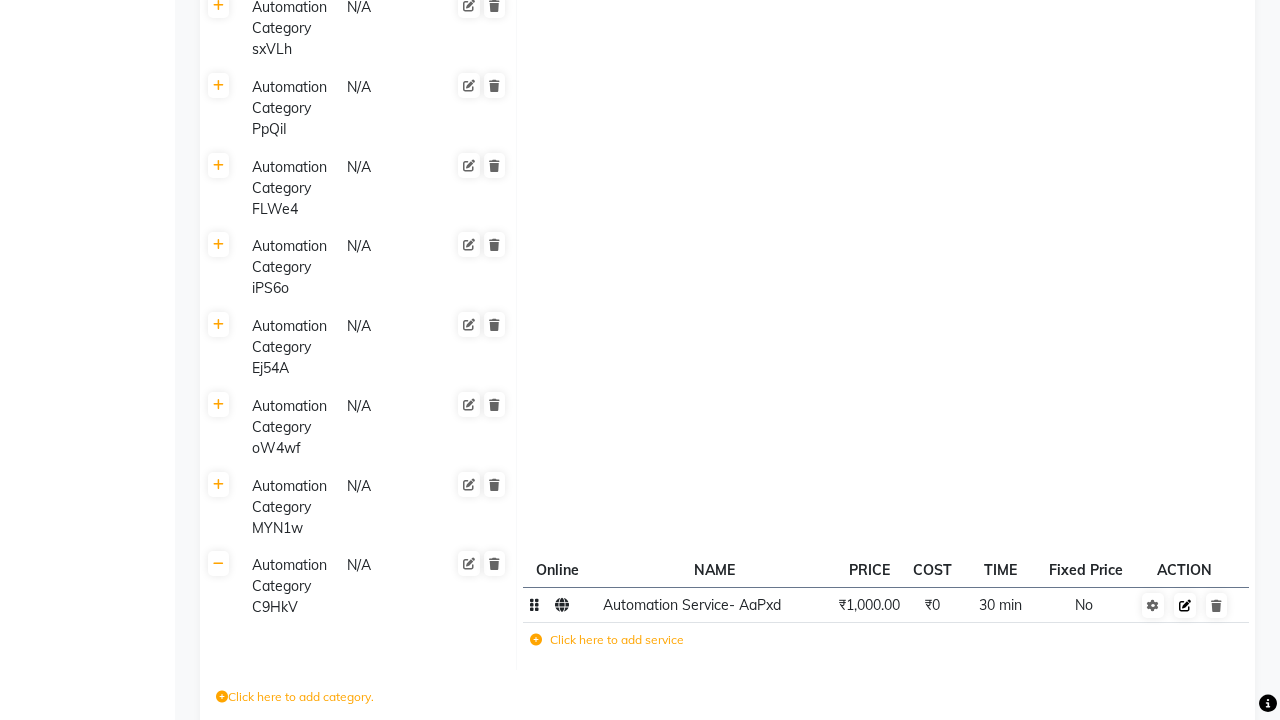 click 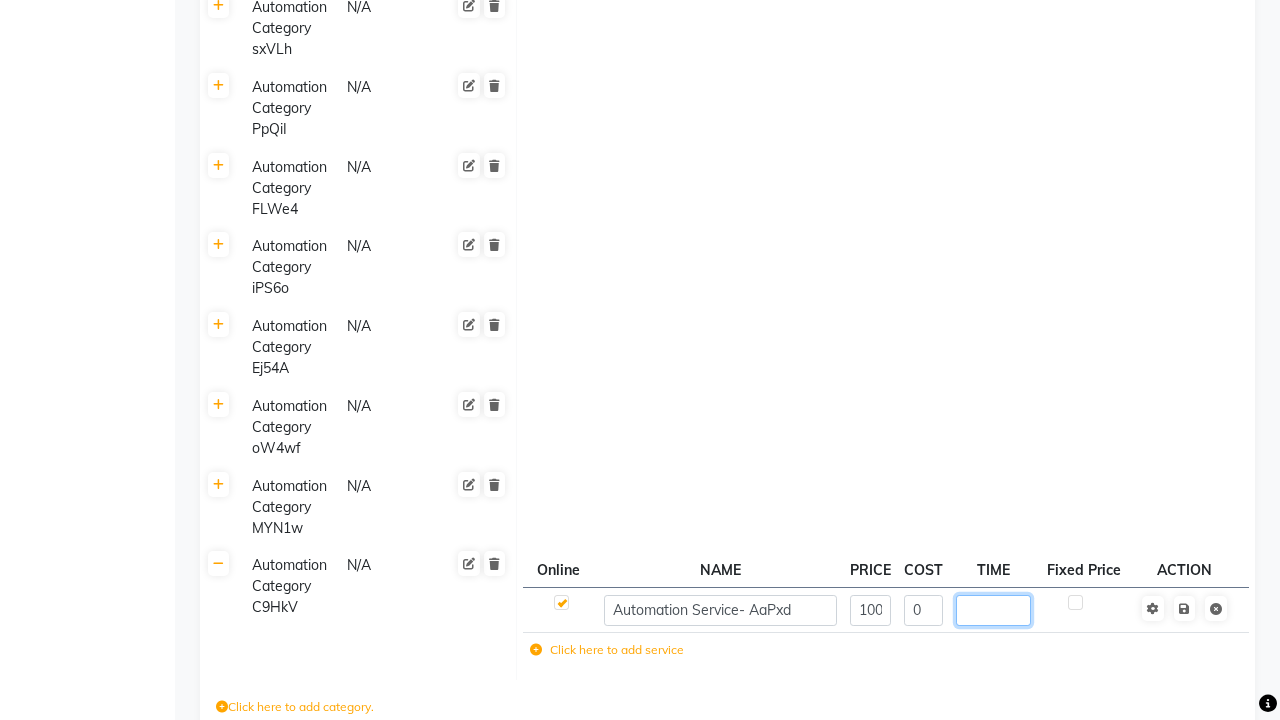type on "60" 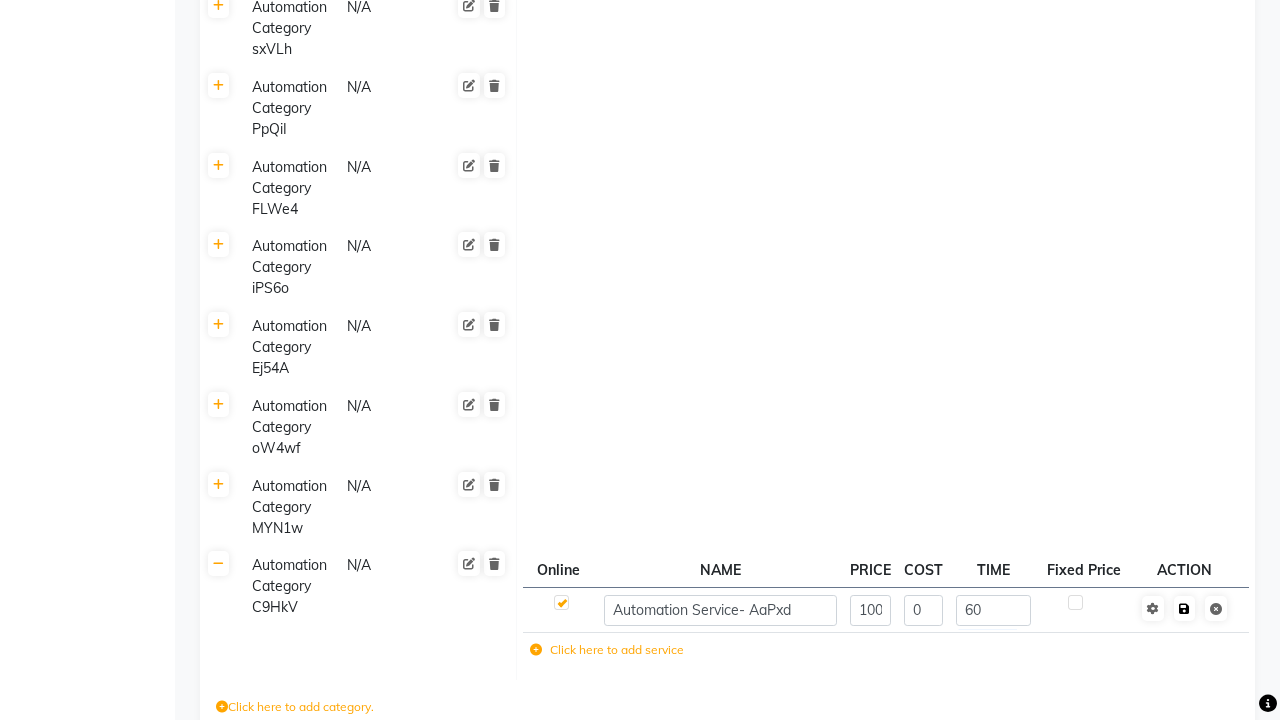 click 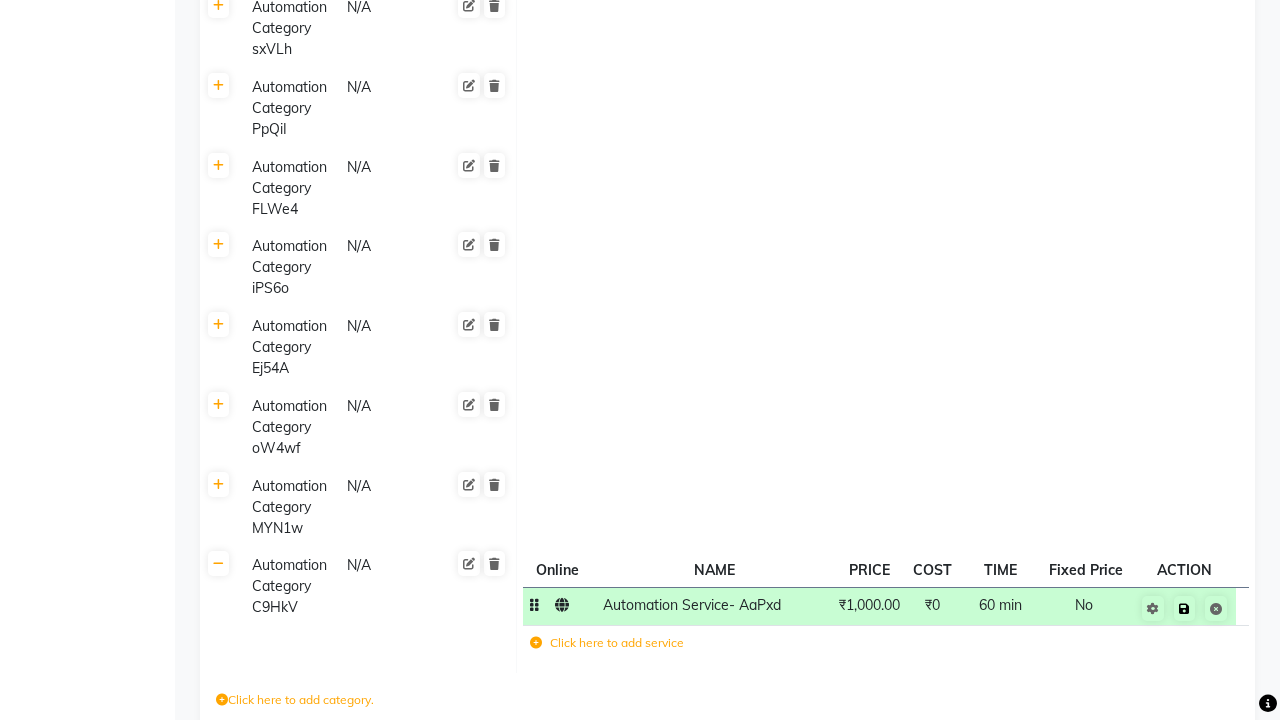 click 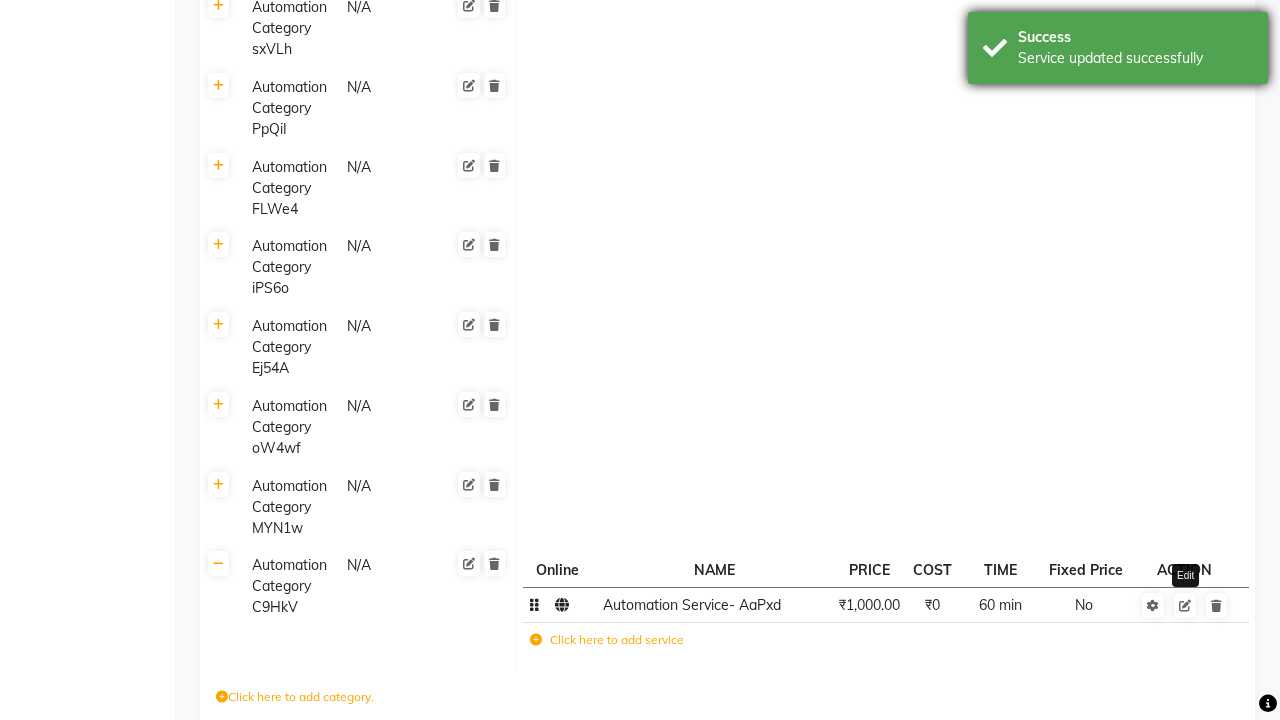 click on "Service updated successfully" at bounding box center [1135, 58] 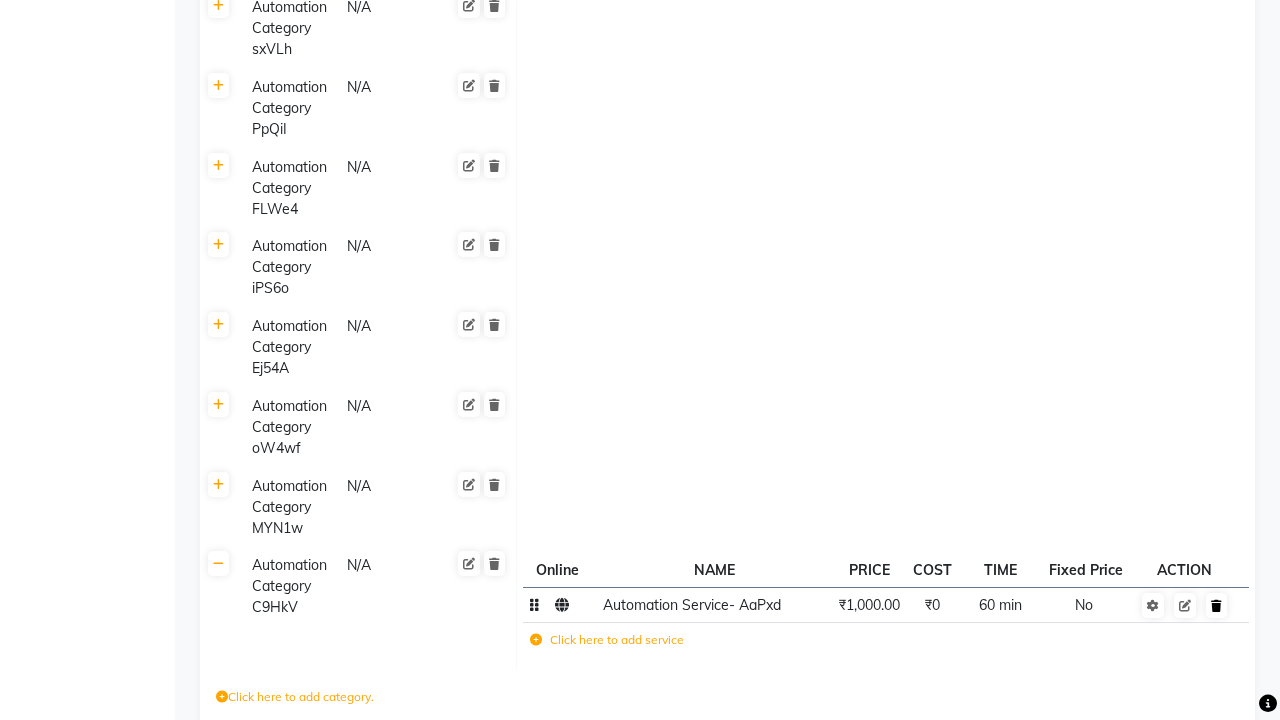 click 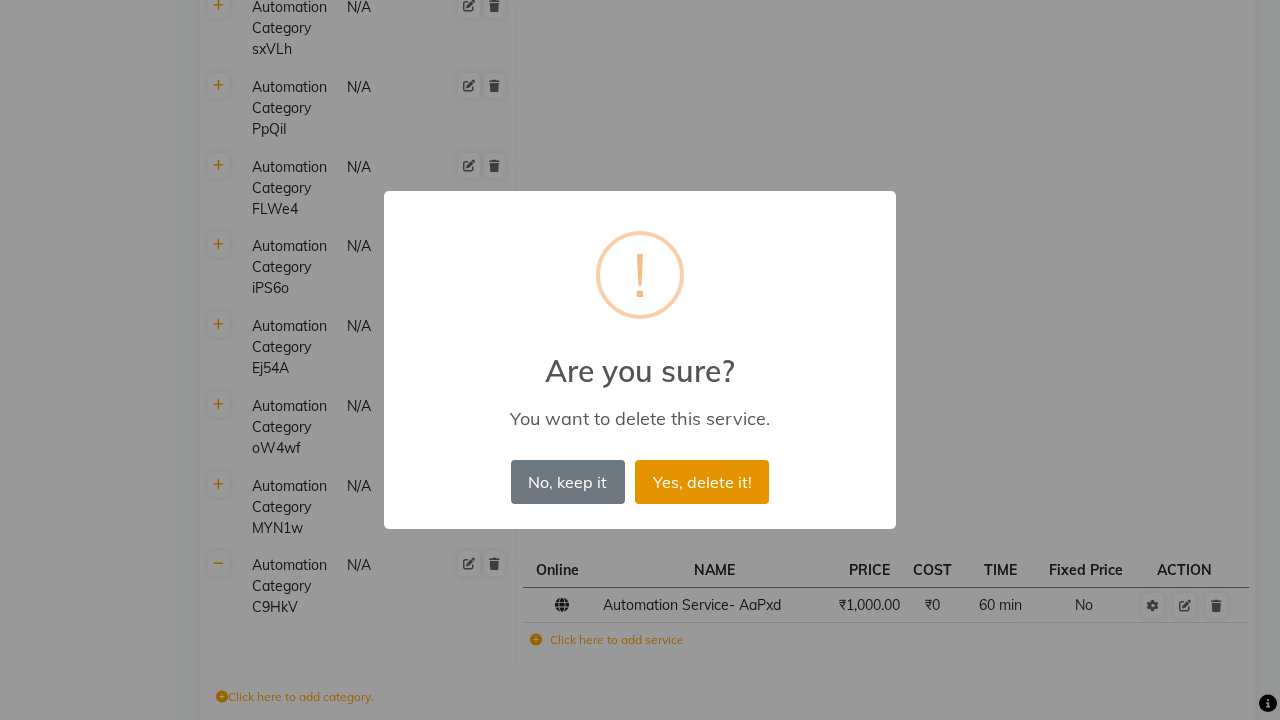 click on "Yes, delete it!" at bounding box center (702, 482) 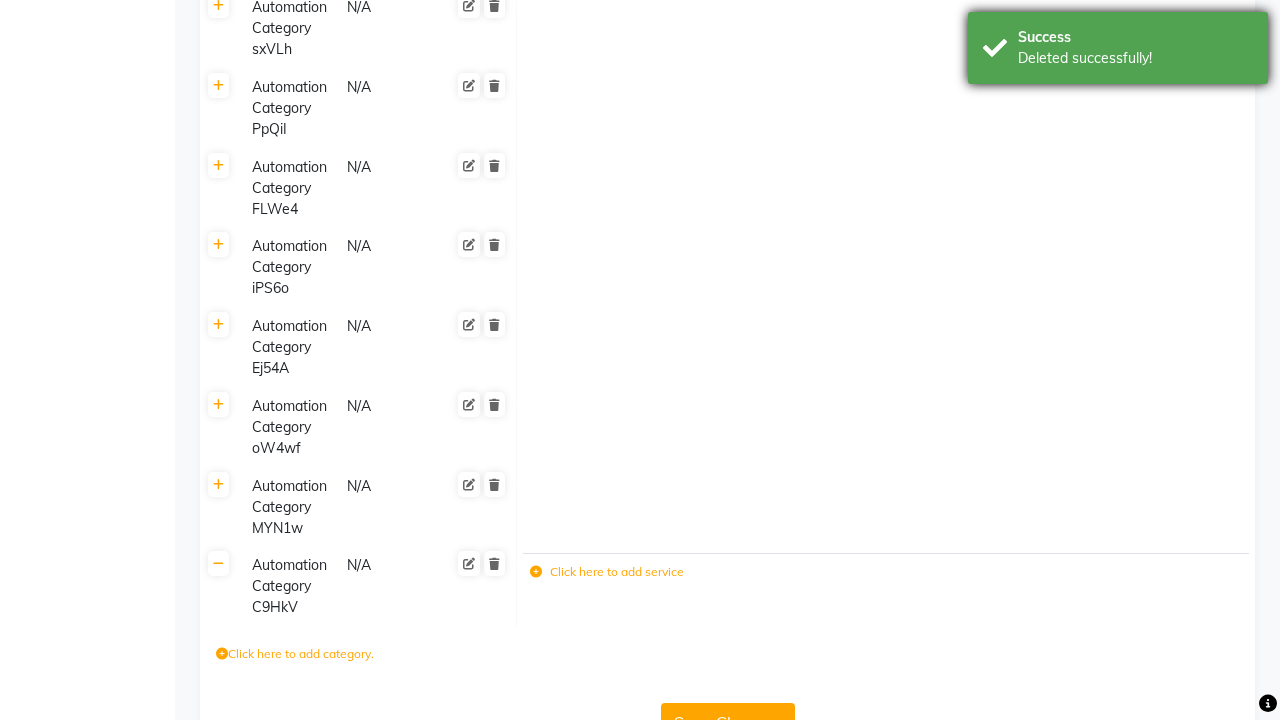 click on "Deleted successfully!" at bounding box center (1135, 58) 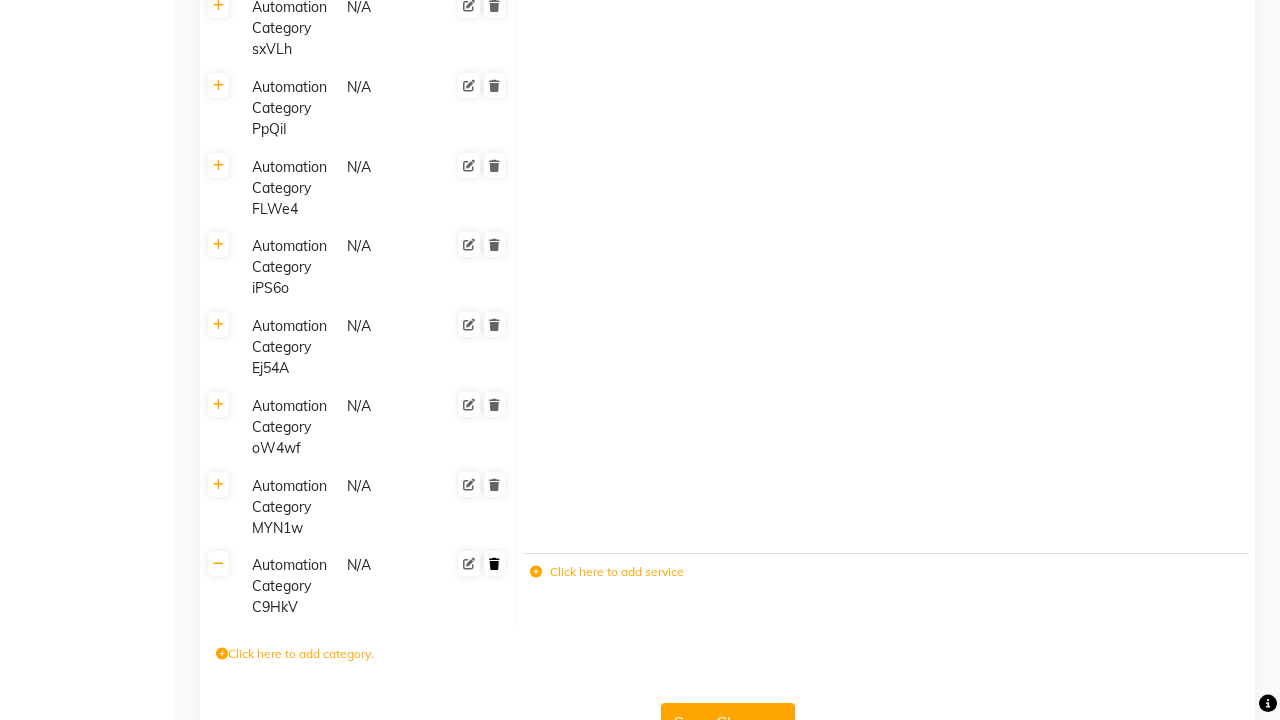 click 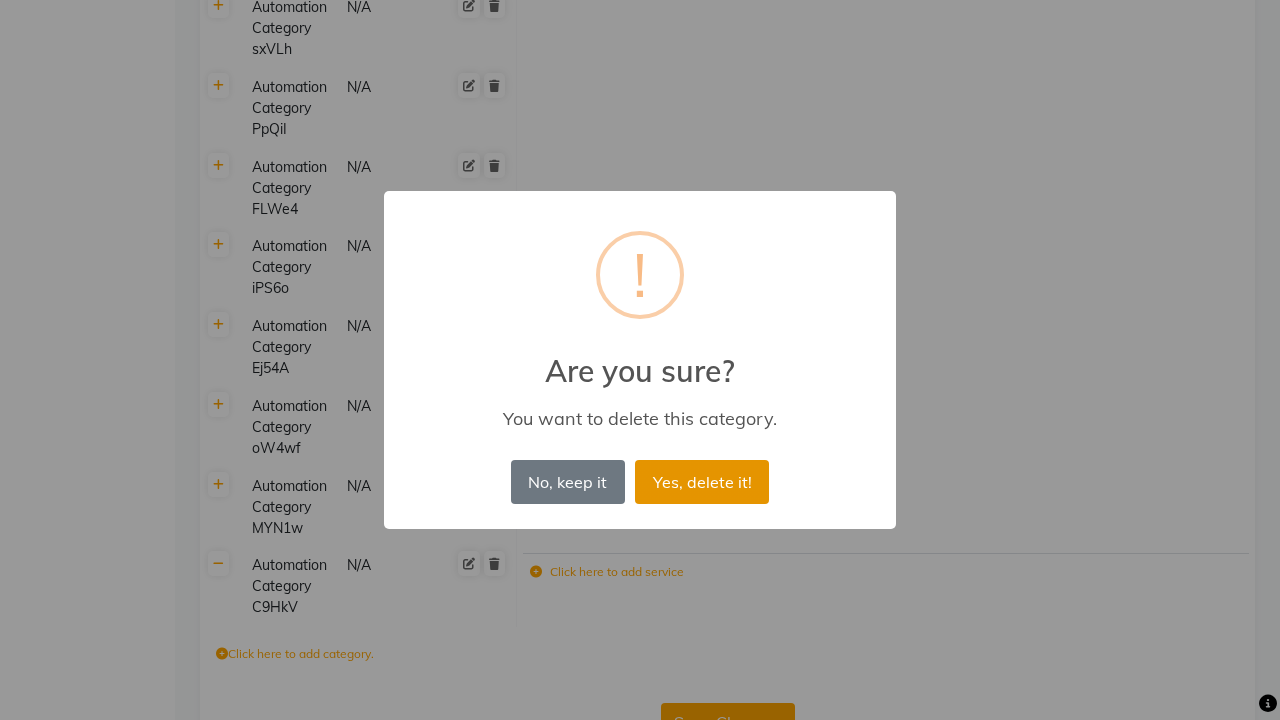 click on "Yes, delete it!" at bounding box center [702, 482] 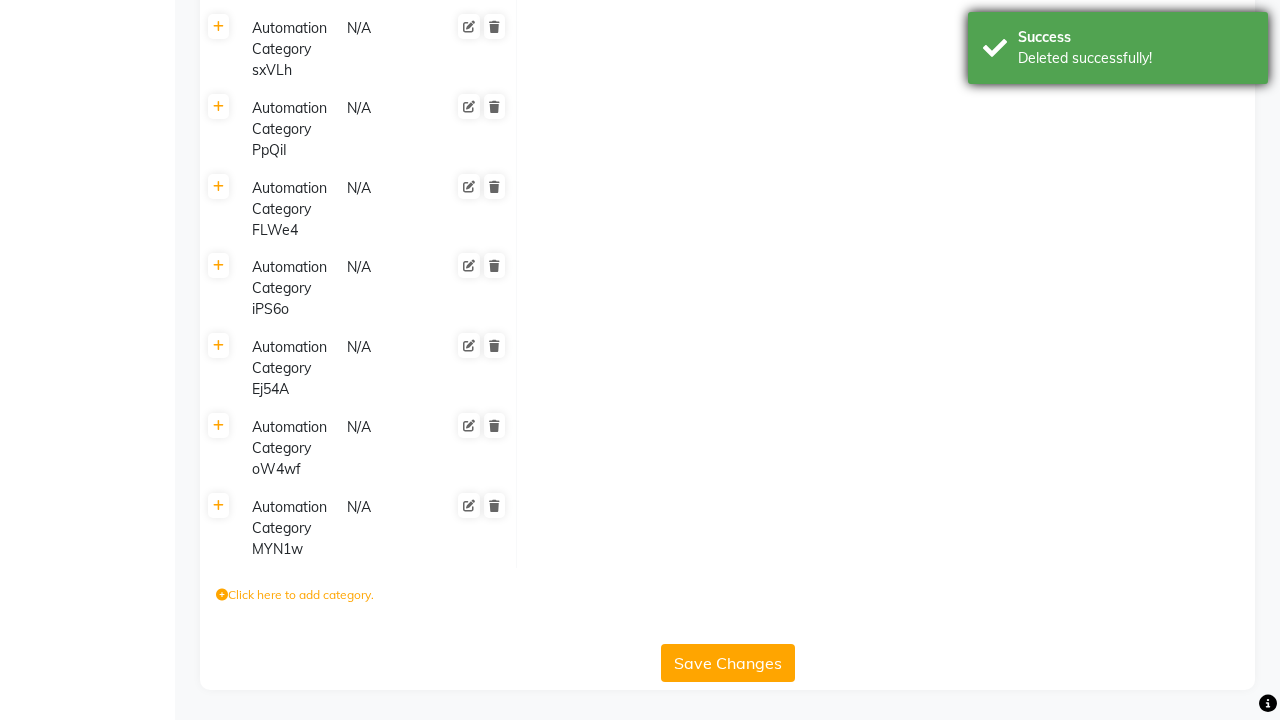 click on "Deleted successfully!" at bounding box center [1135, 58] 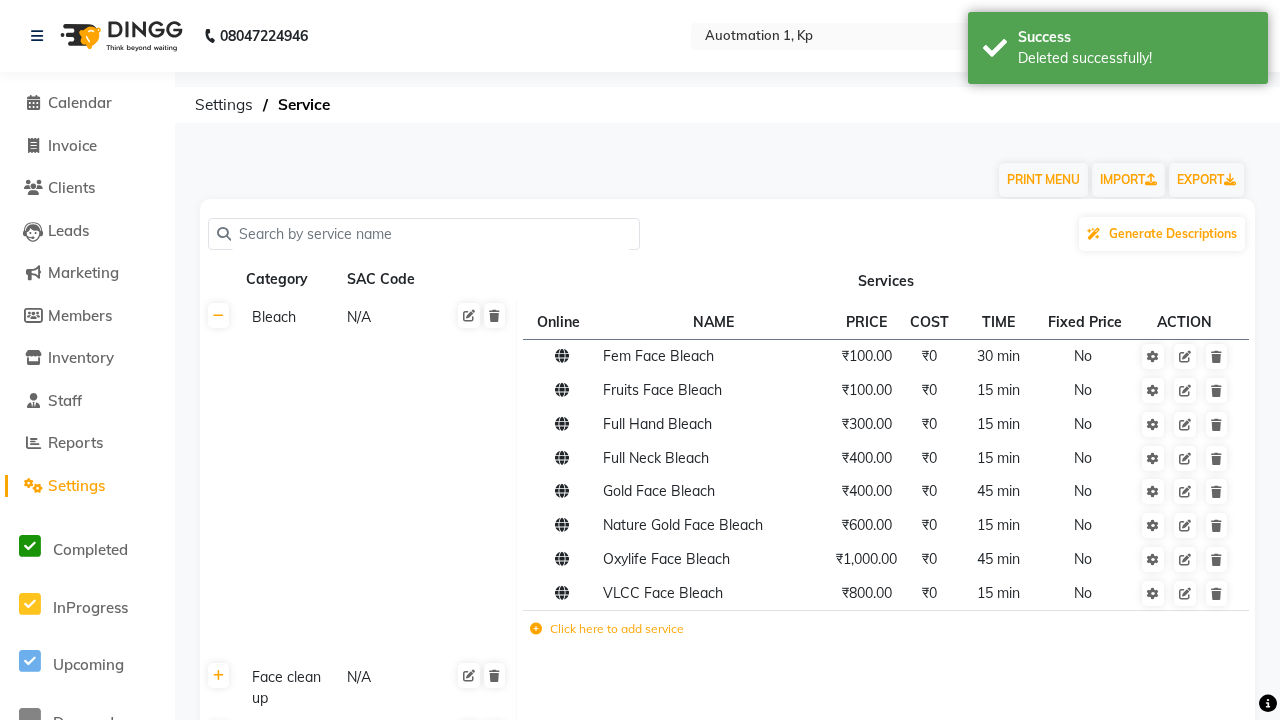 click on "Admin" at bounding box center [1220, 36] 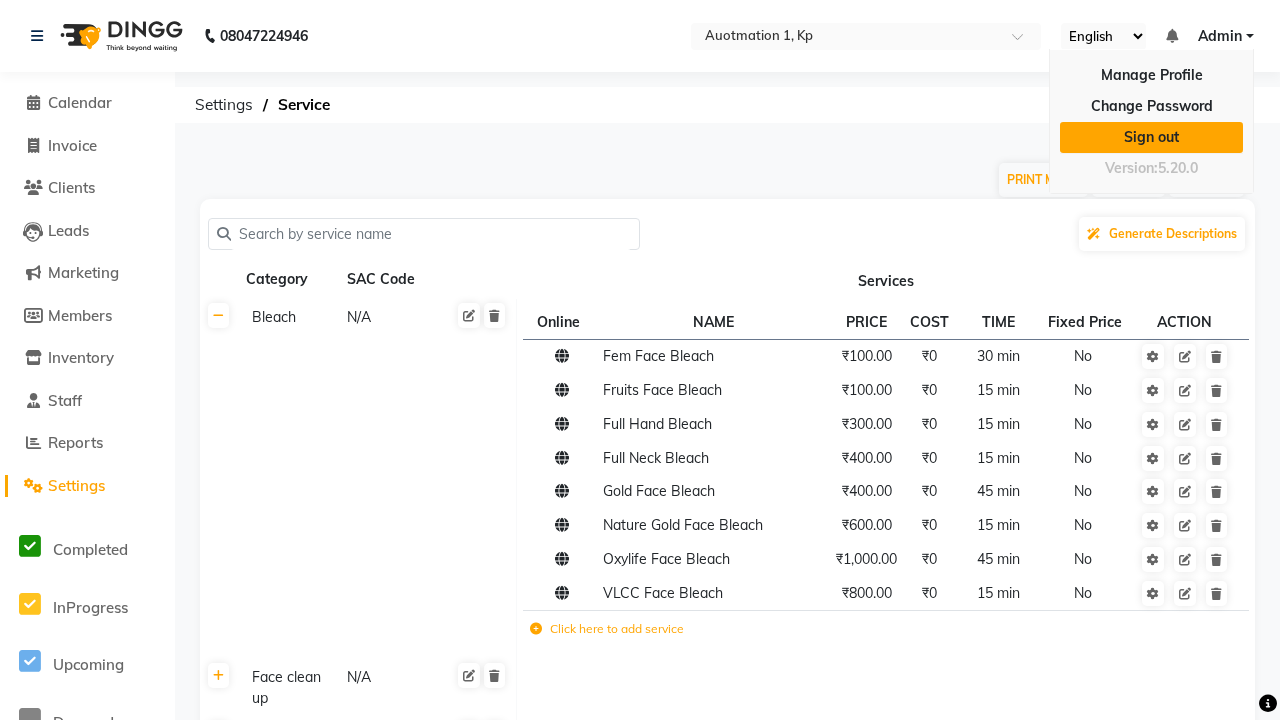 click on "Sign out" at bounding box center (1151, 137) 